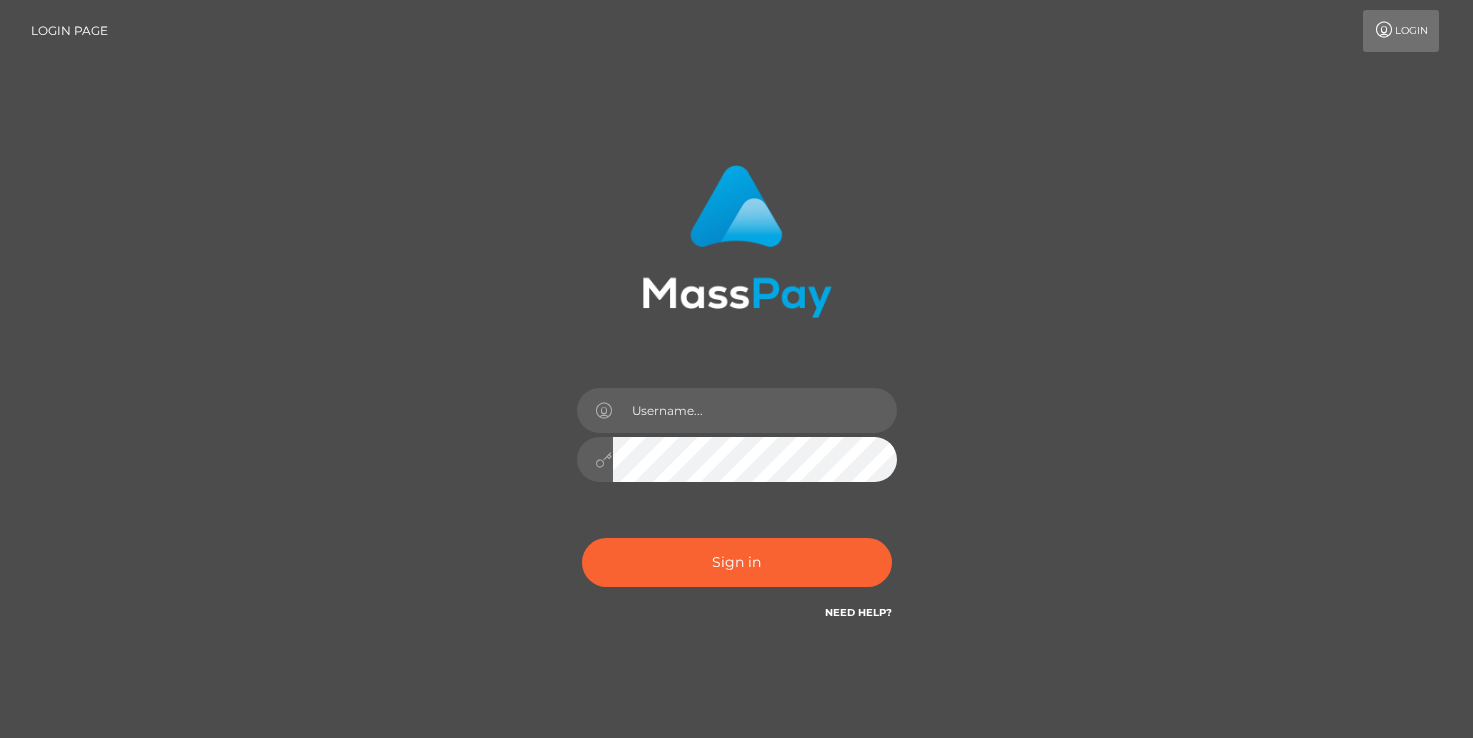 scroll, scrollTop: 0, scrollLeft: 0, axis: both 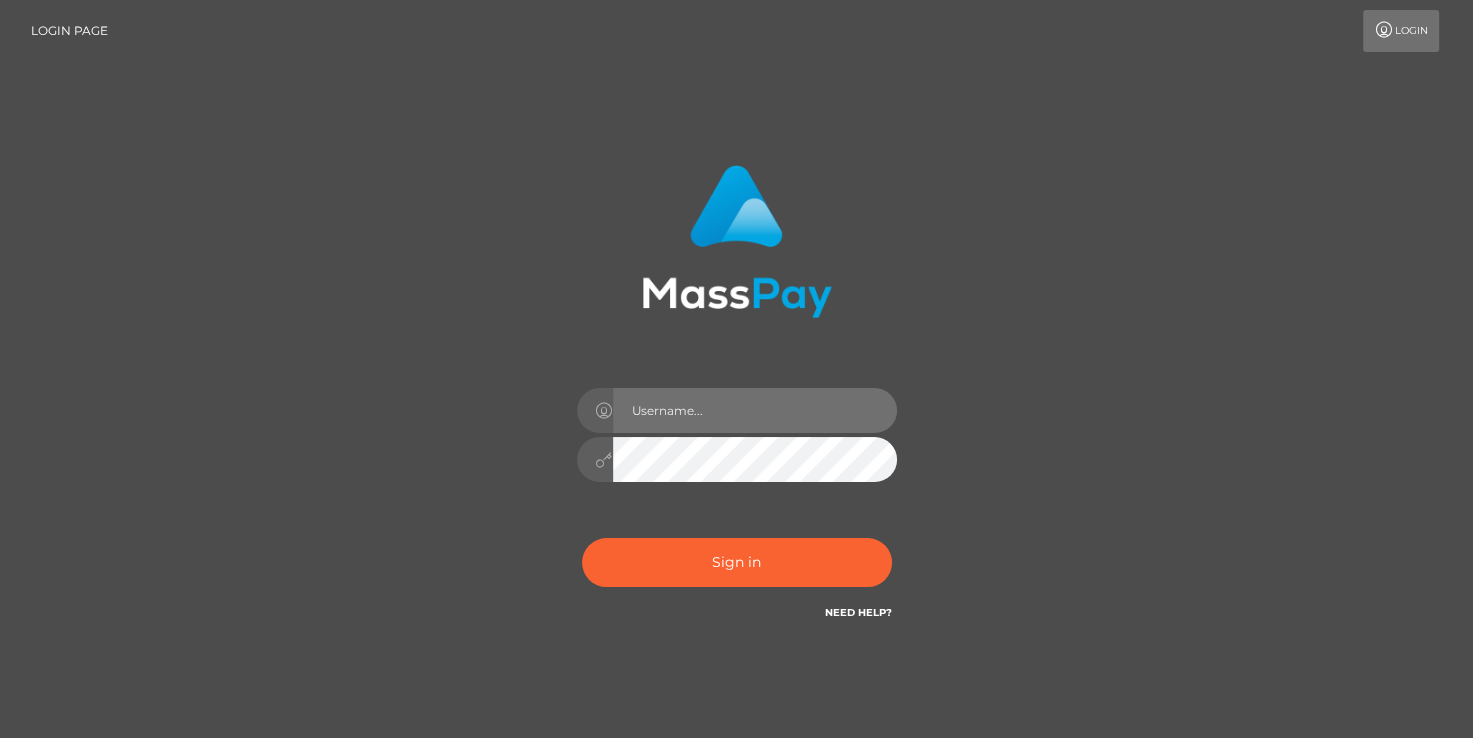 click at bounding box center [755, 410] 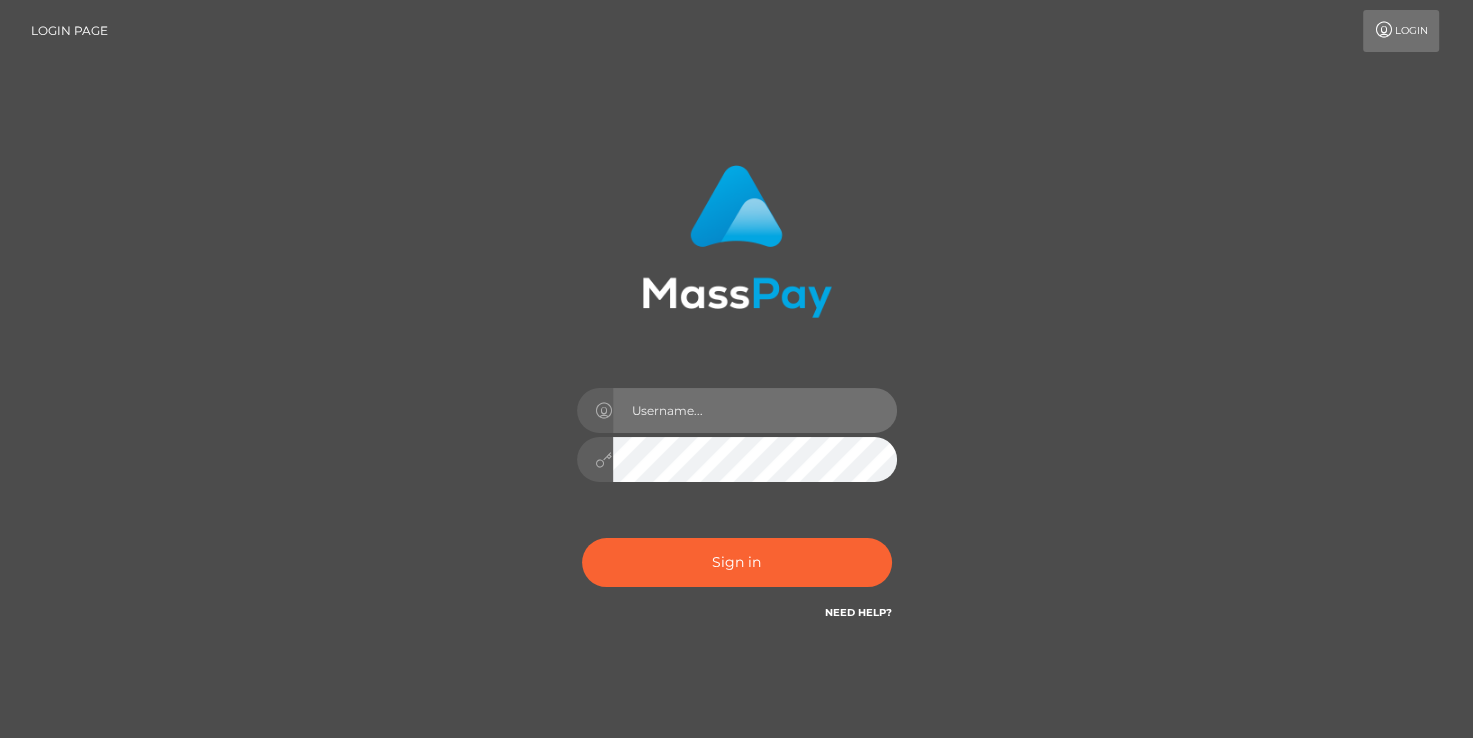 click at bounding box center (755, 410) 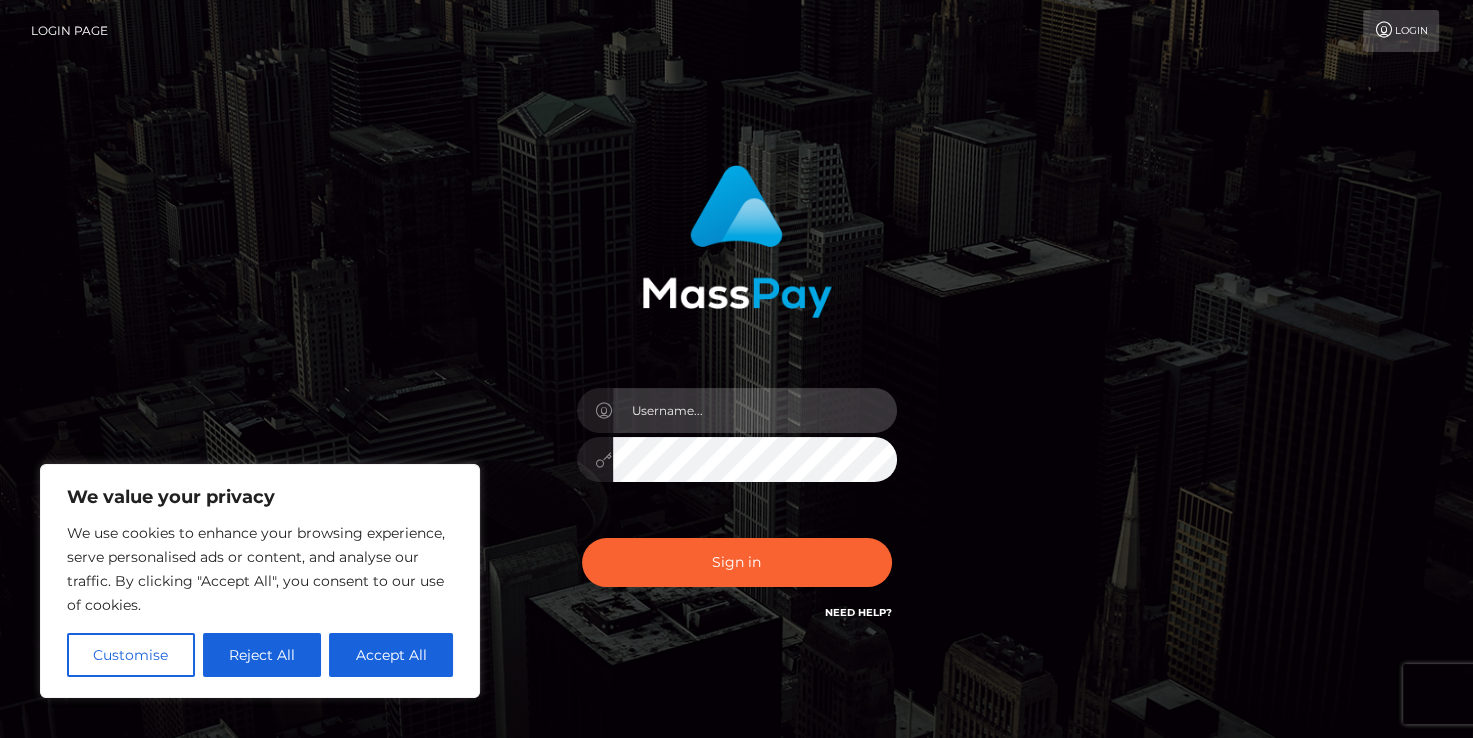 click at bounding box center (755, 410) 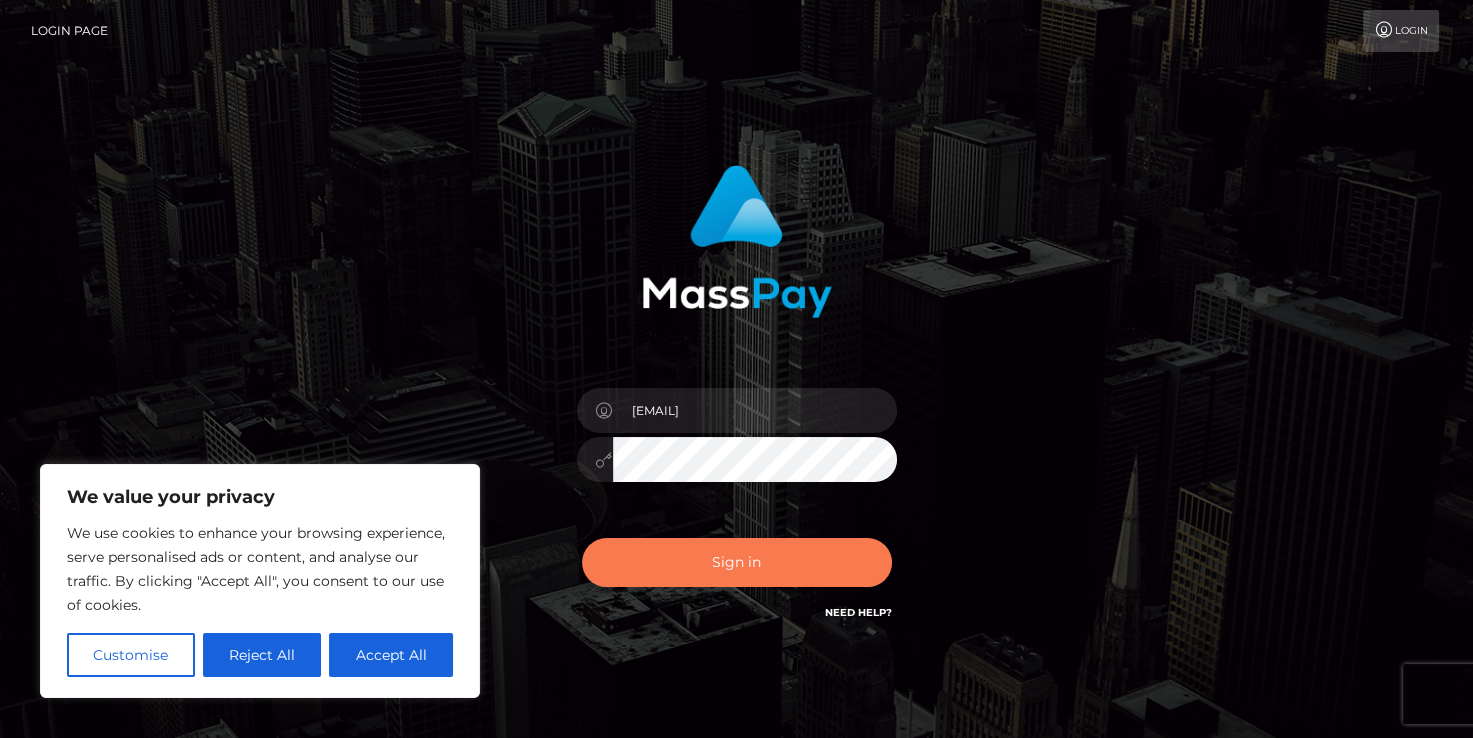 click on "Sign in" at bounding box center [737, 562] 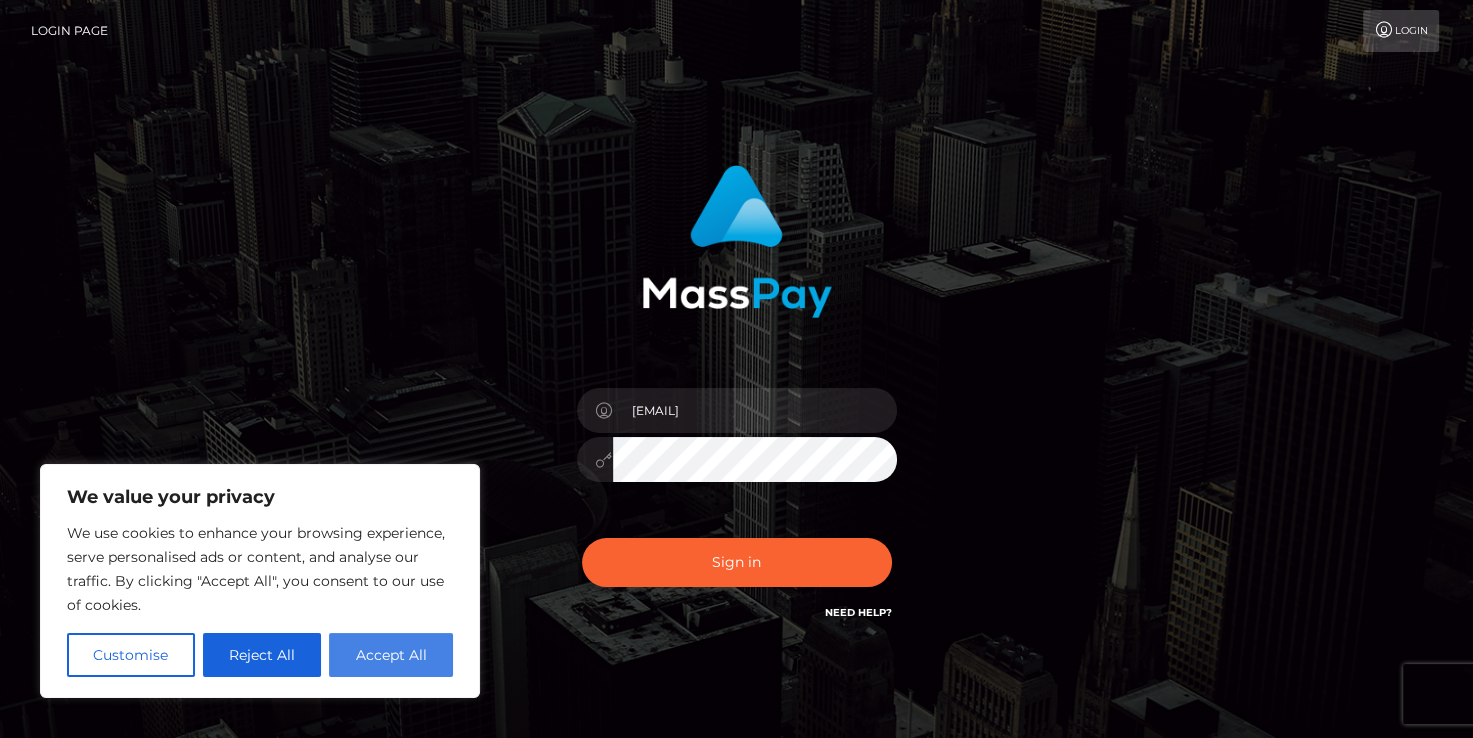 click on "Accept All" at bounding box center (391, 655) 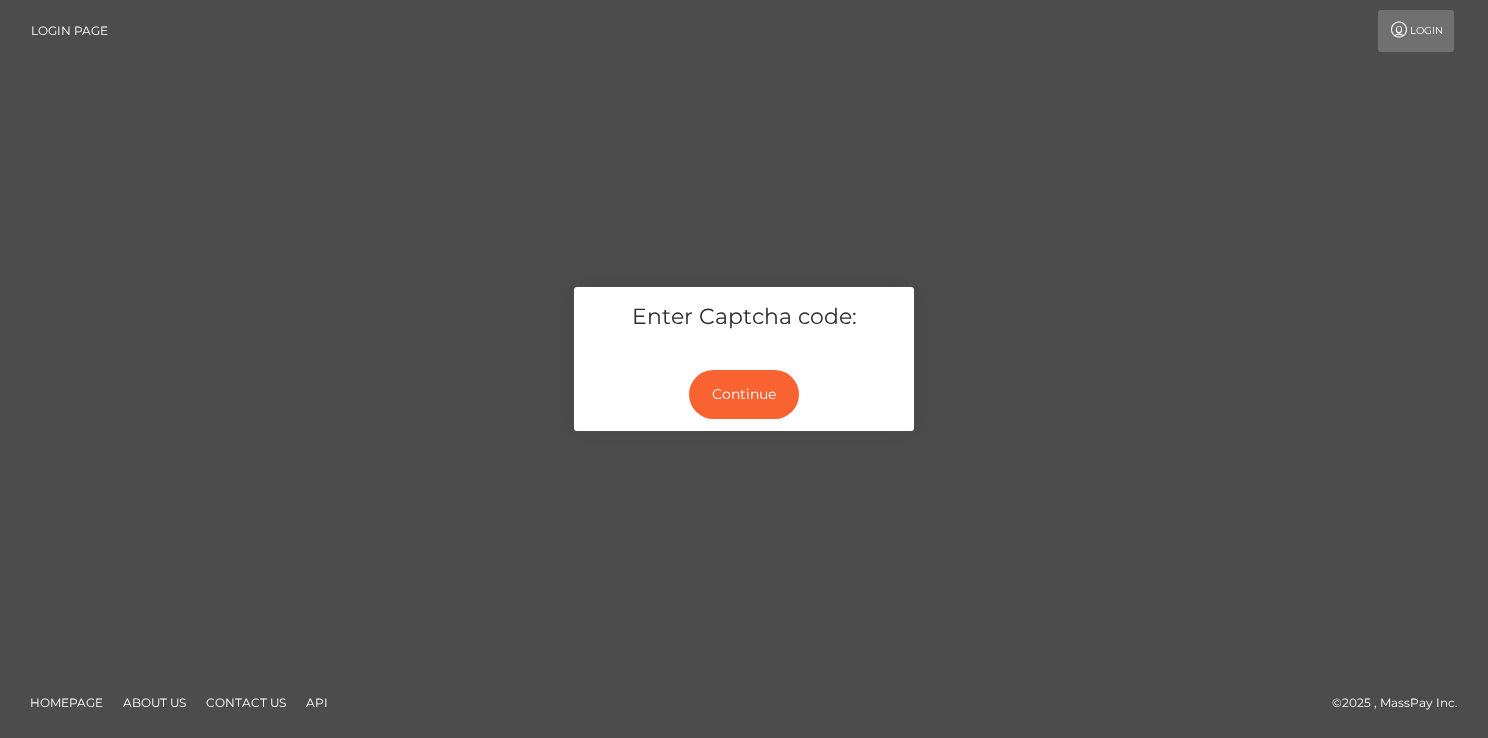 scroll, scrollTop: 0, scrollLeft: 0, axis: both 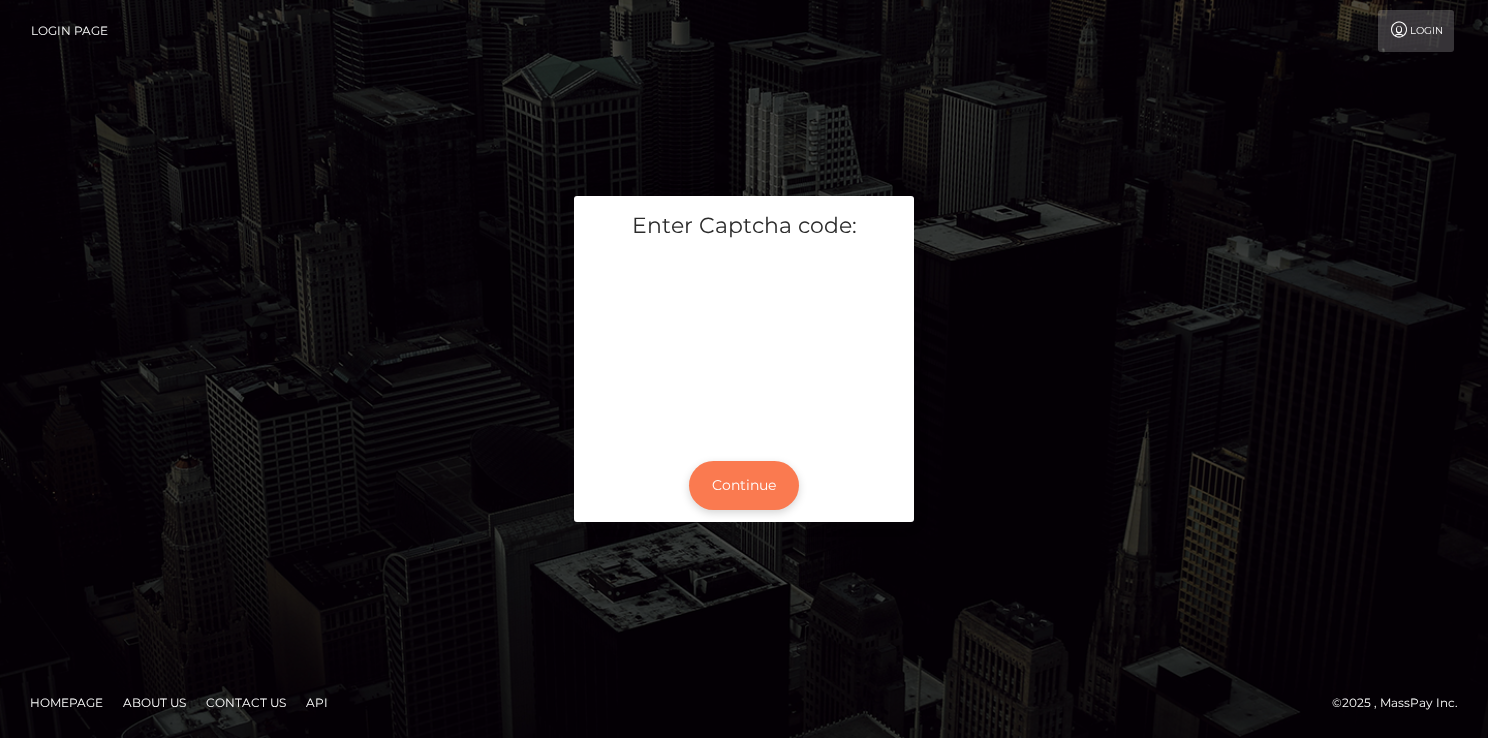 click on "Continue" at bounding box center (744, 485) 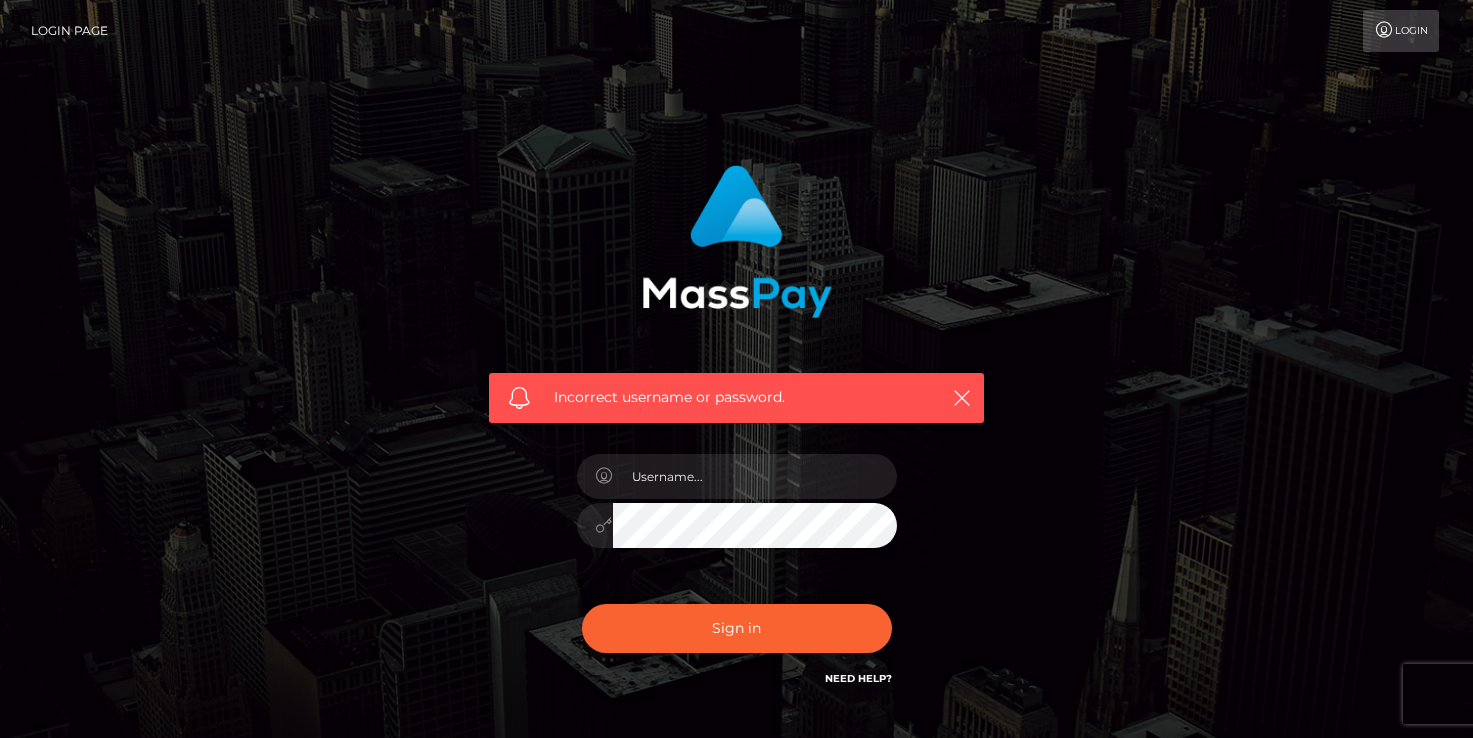 scroll, scrollTop: 0, scrollLeft: 0, axis: both 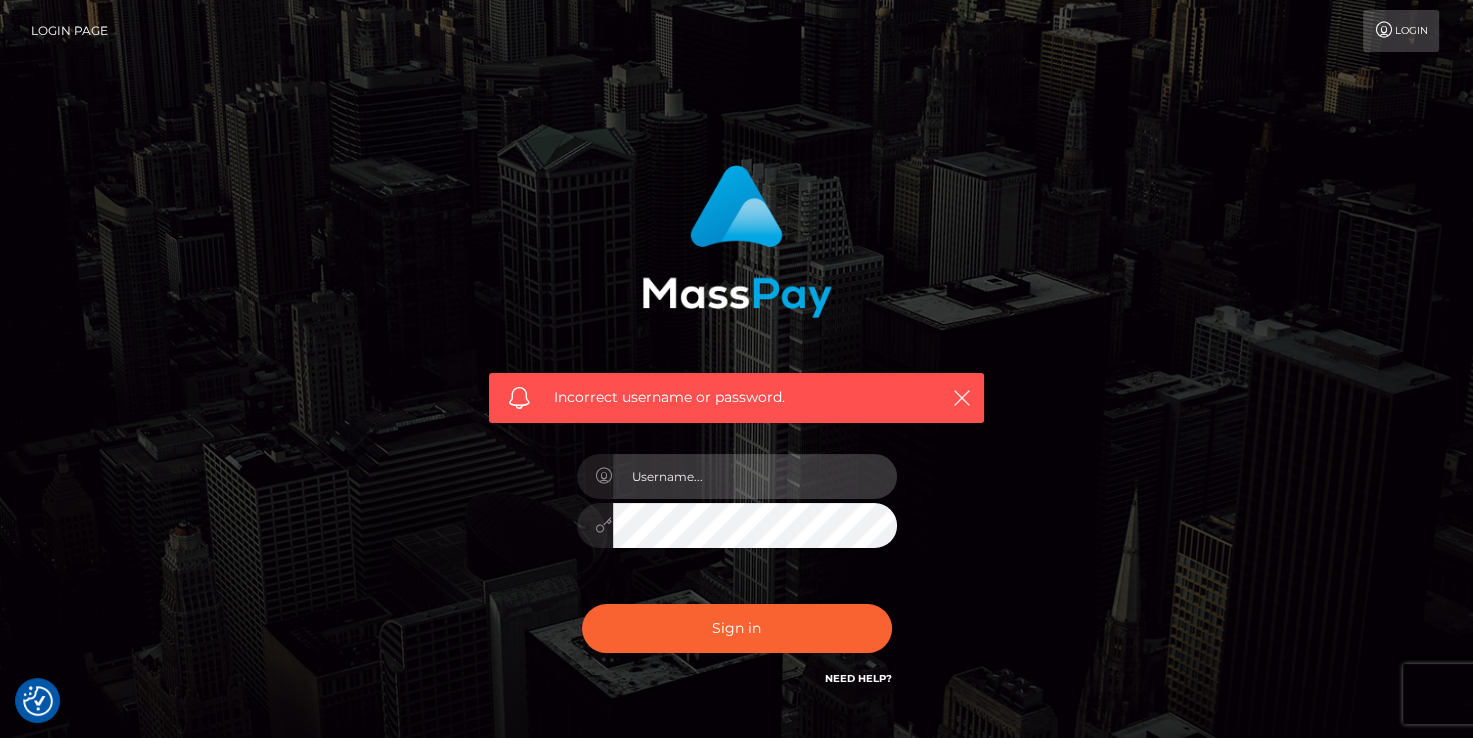 type on "martinglobalsolutions@gmail.com" 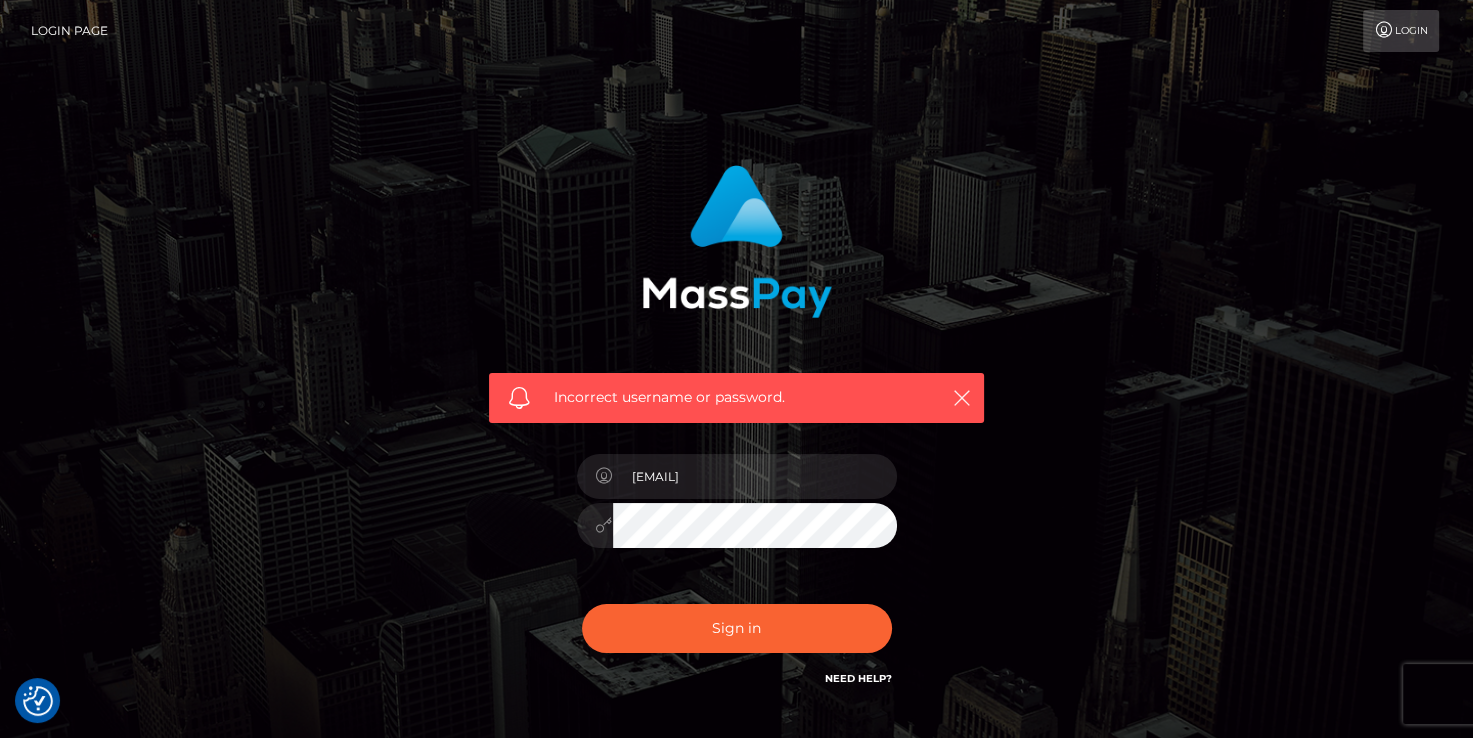 click on "Need
Help?" at bounding box center [858, 678] 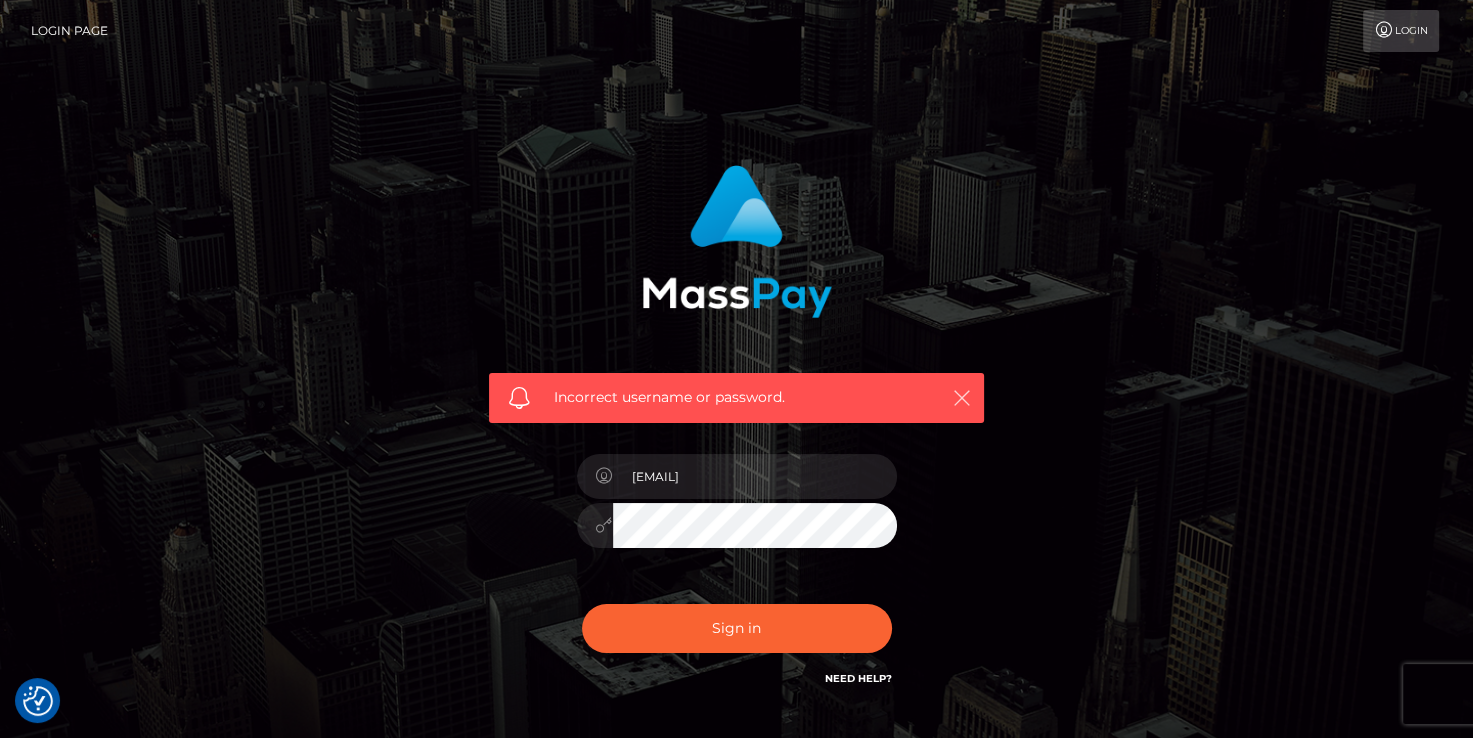 click at bounding box center [961, 397] 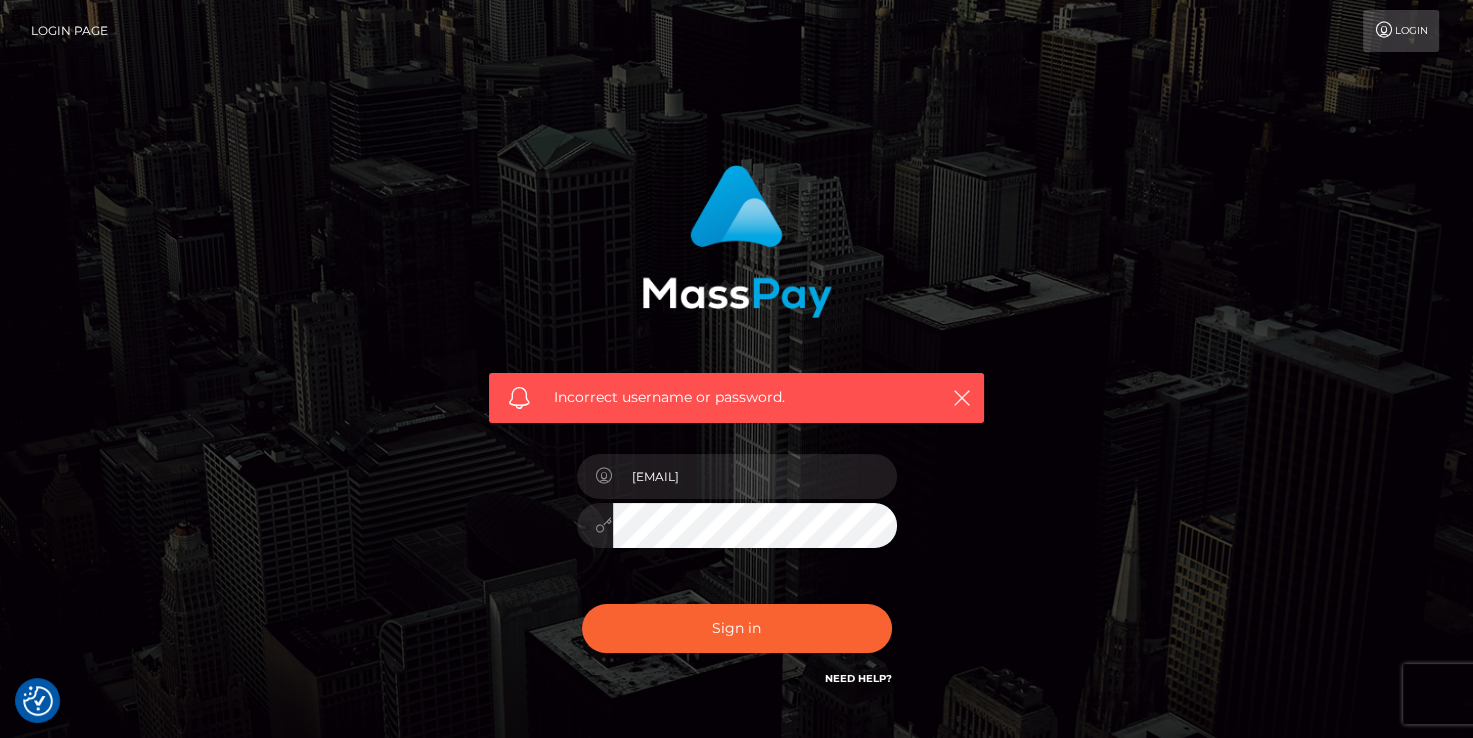 click on "Need
Help?" at bounding box center [858, 678] 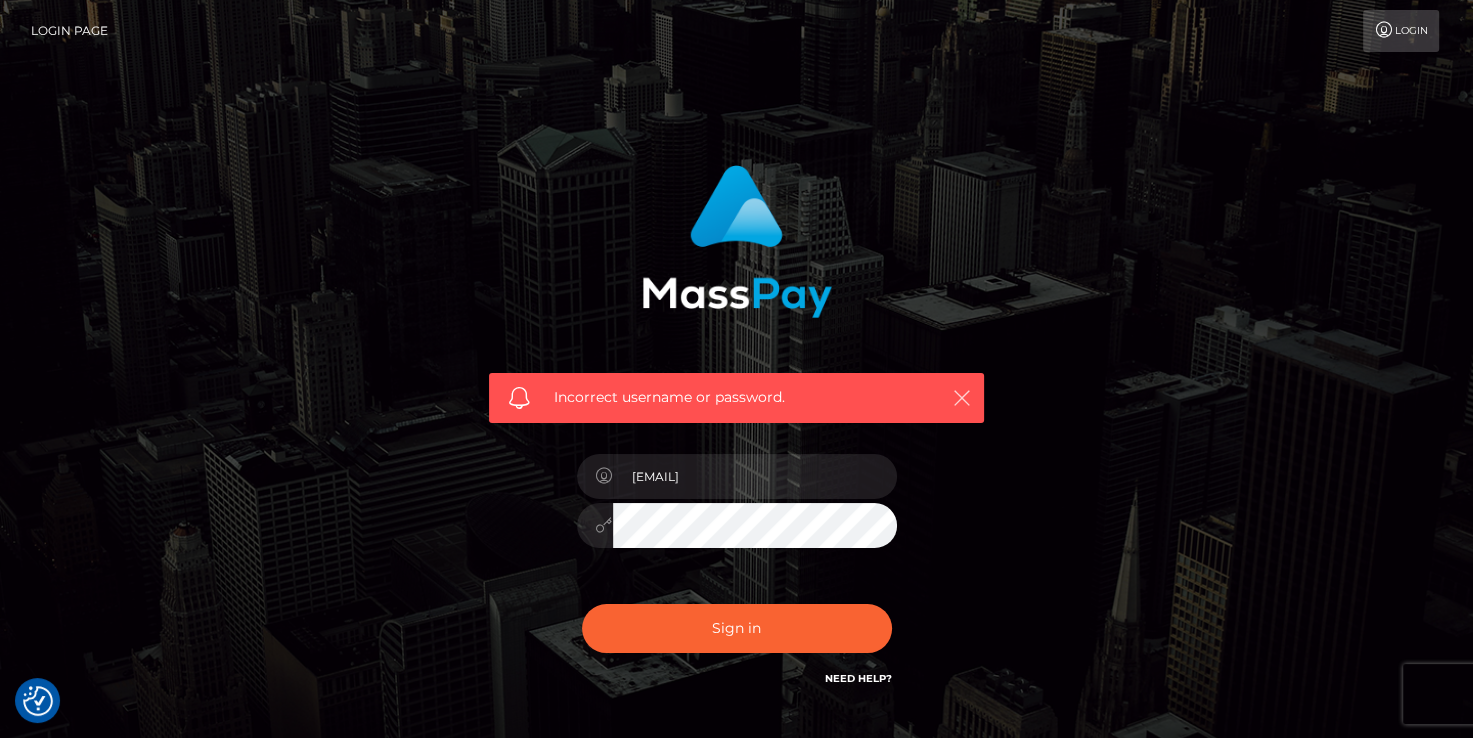 click at bounding box center [962, 398] 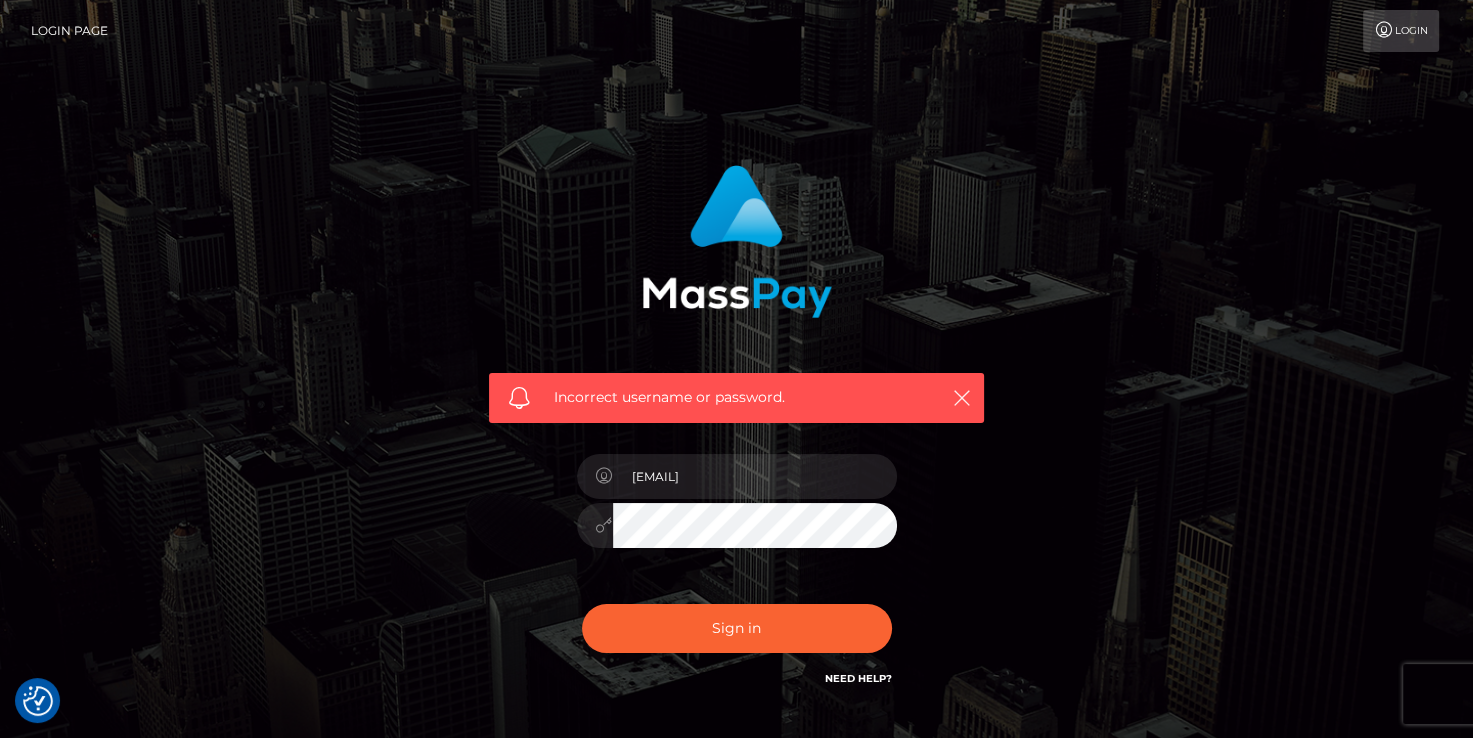 click on "Login" at bounding box center [1401, 31] 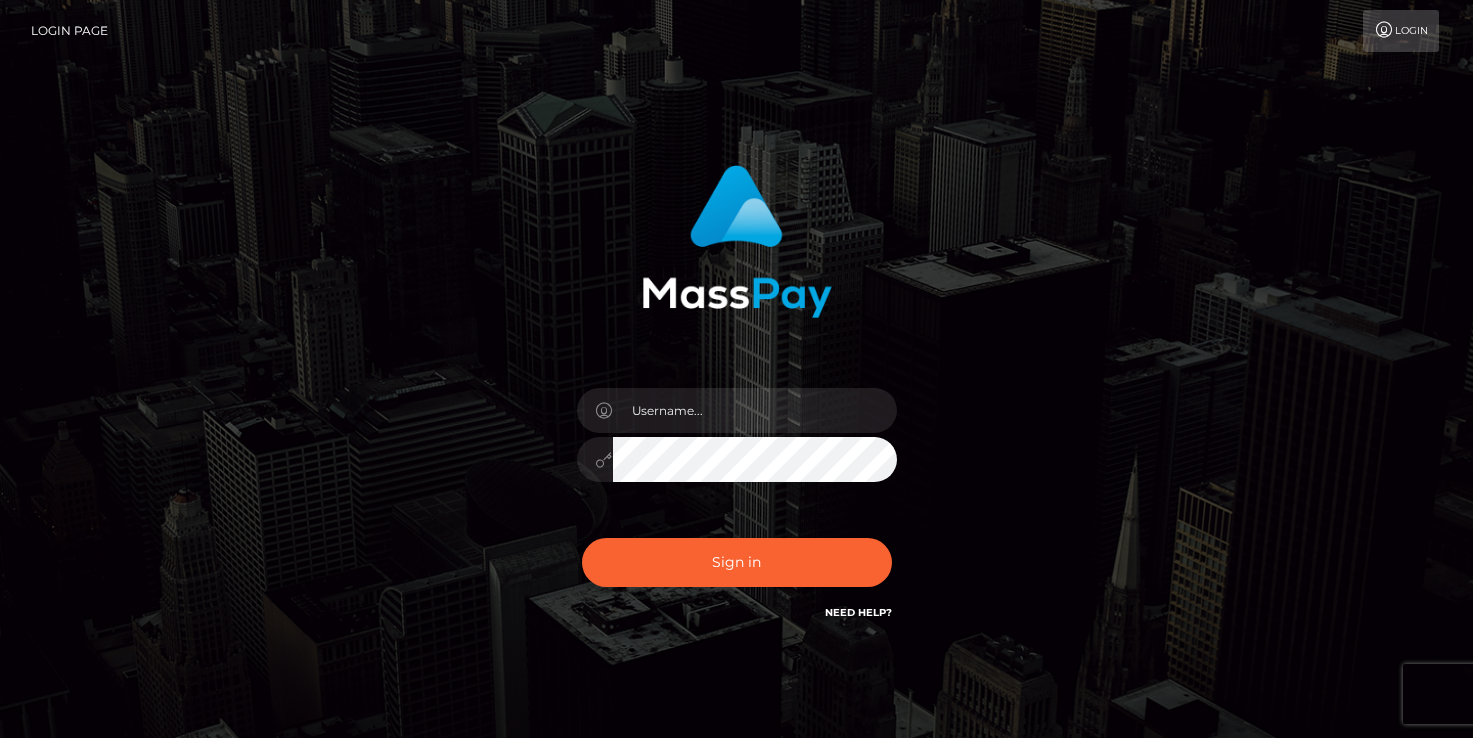 scroll, scrollTop: 0, scrollLeft: 0, axis: both 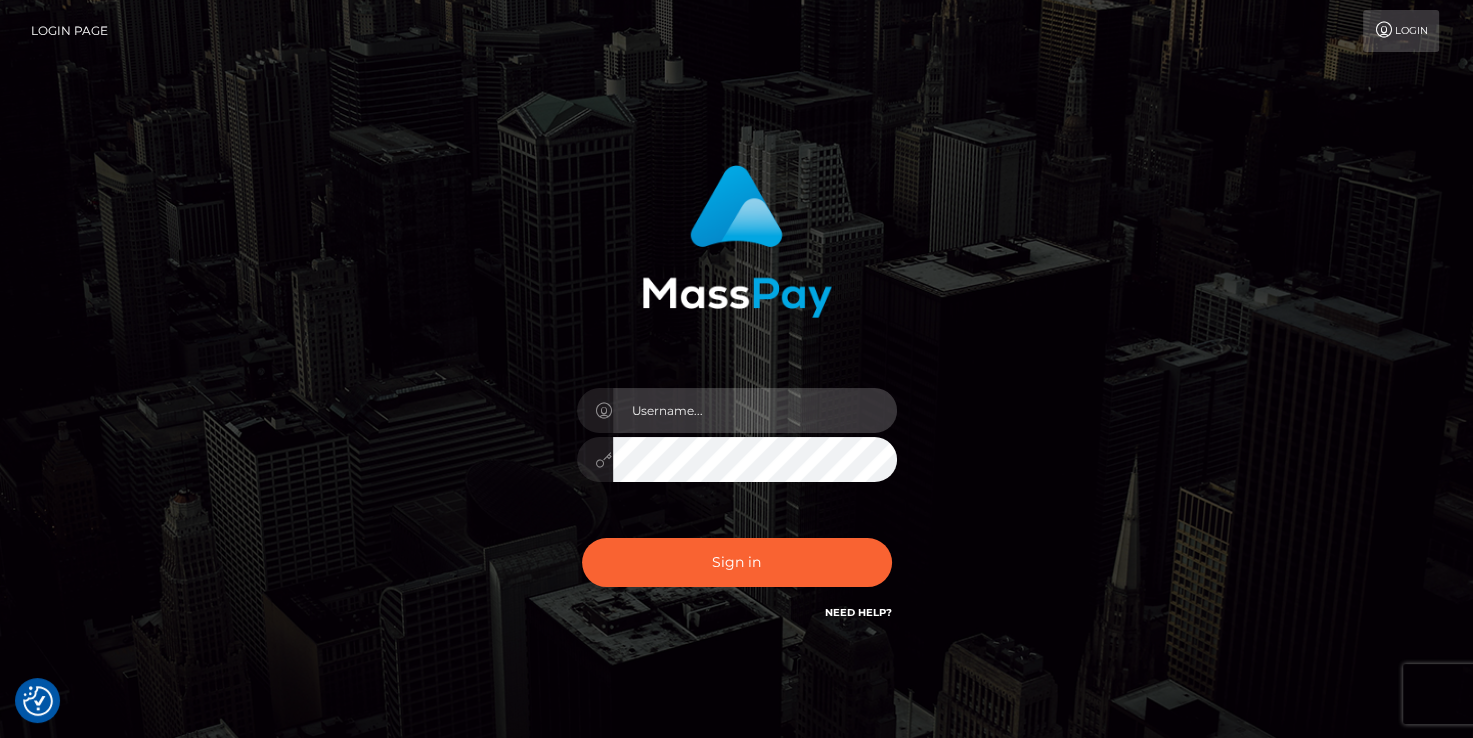 type on "martinglobalsolutions@gmail.com" 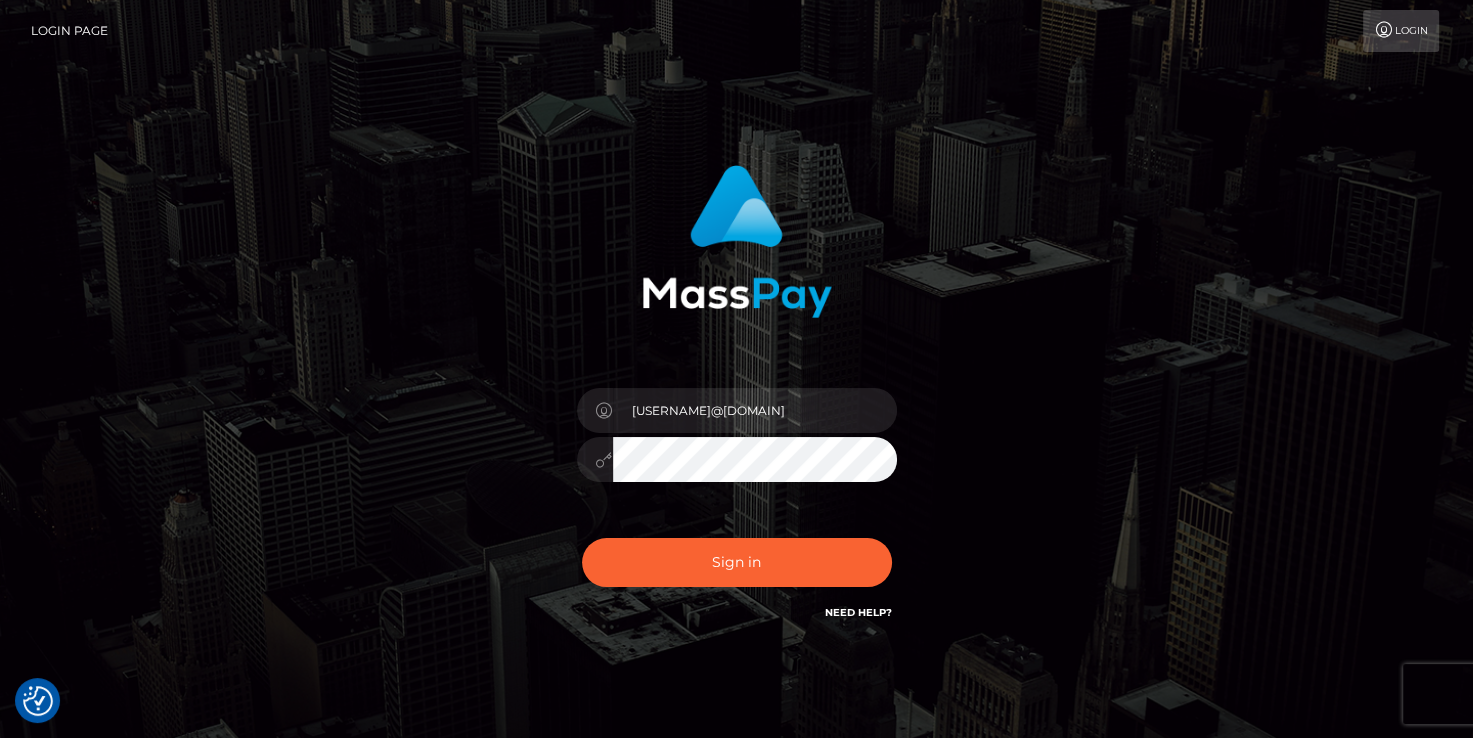 click at bounding box center [604, 460] 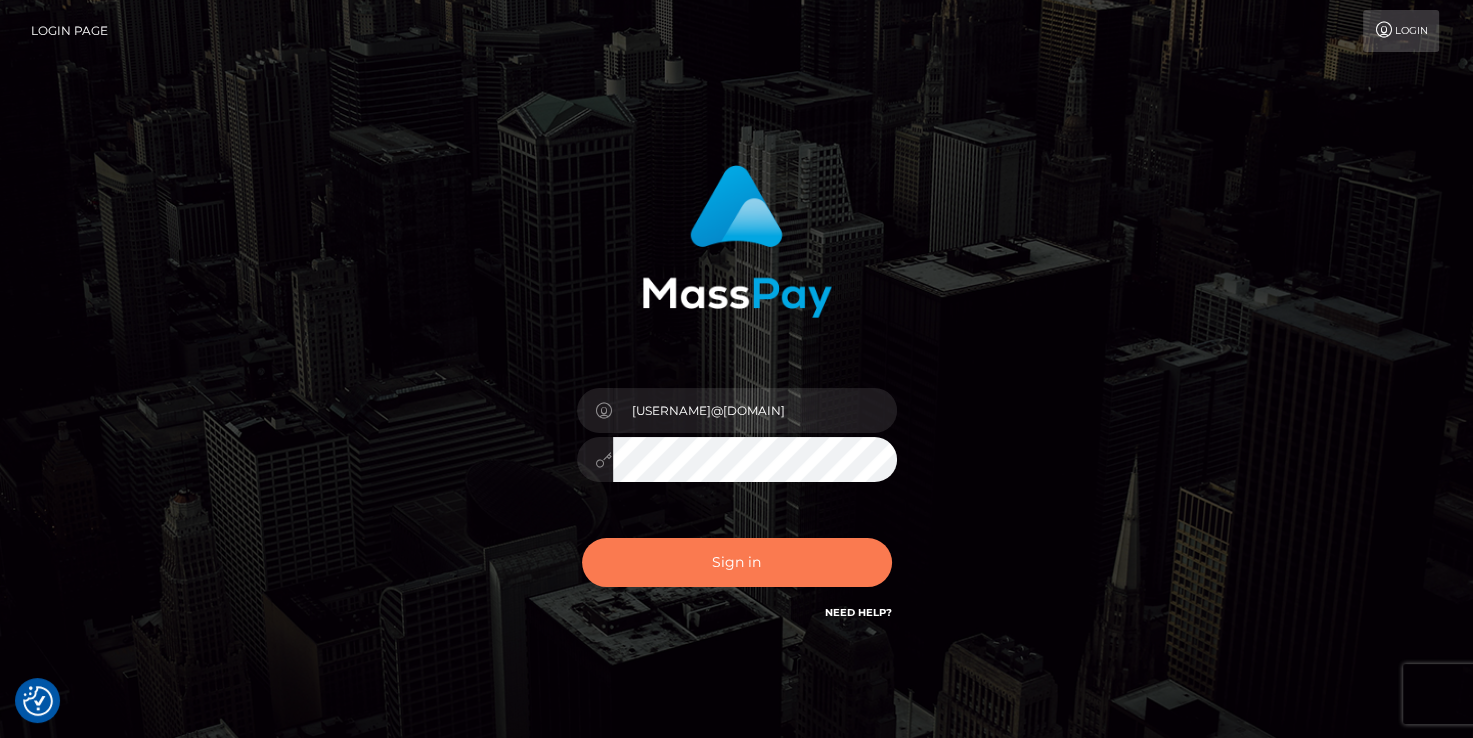 click on "Sign in" at bounding box center [737, 562] 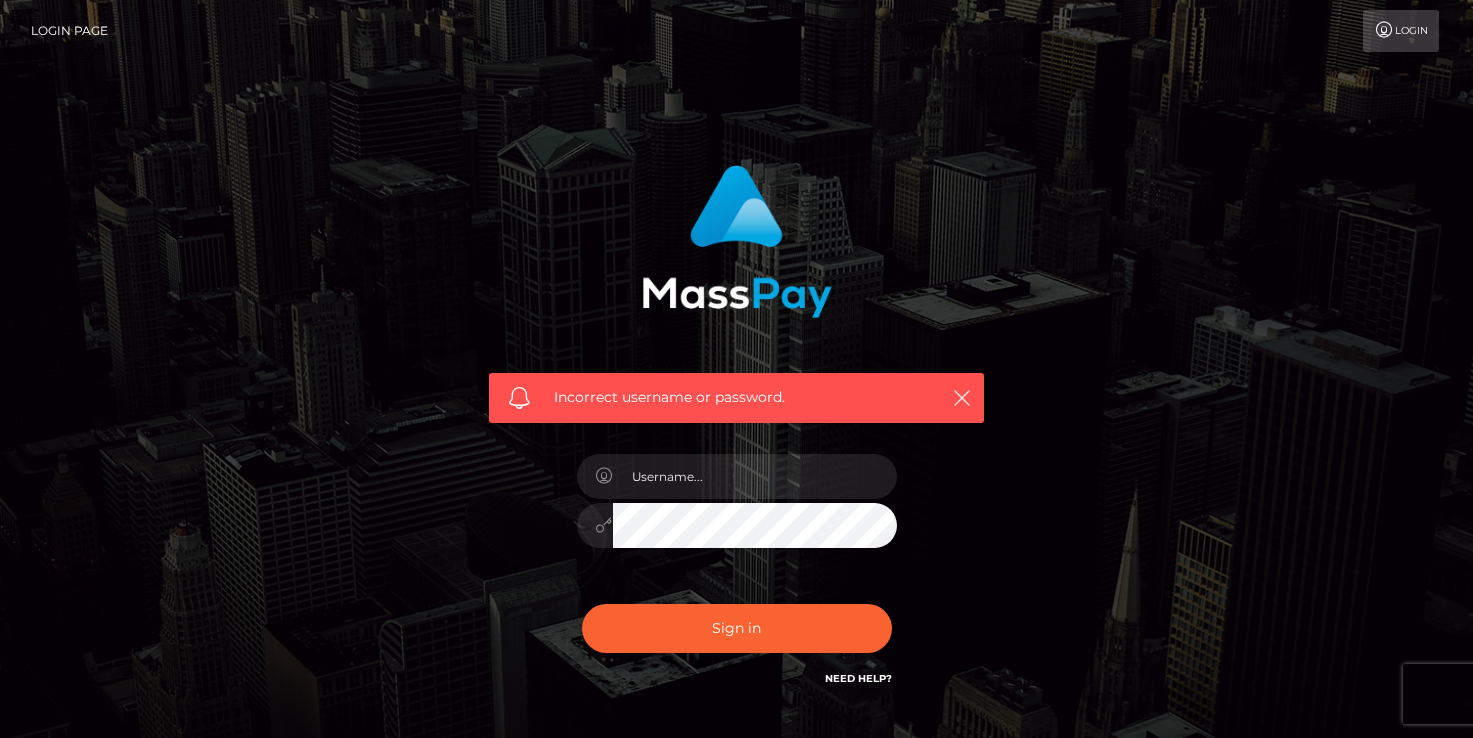 scroll, scrollTop: 0, scrollLeft: 0, axis: both 